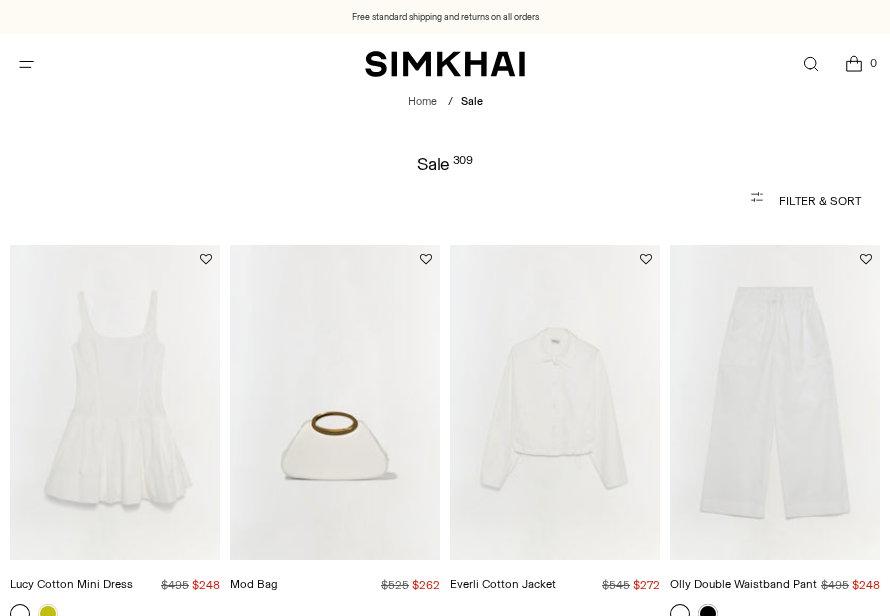 scroll, scrollTop: 0, scrollLeft: 0, axis: both 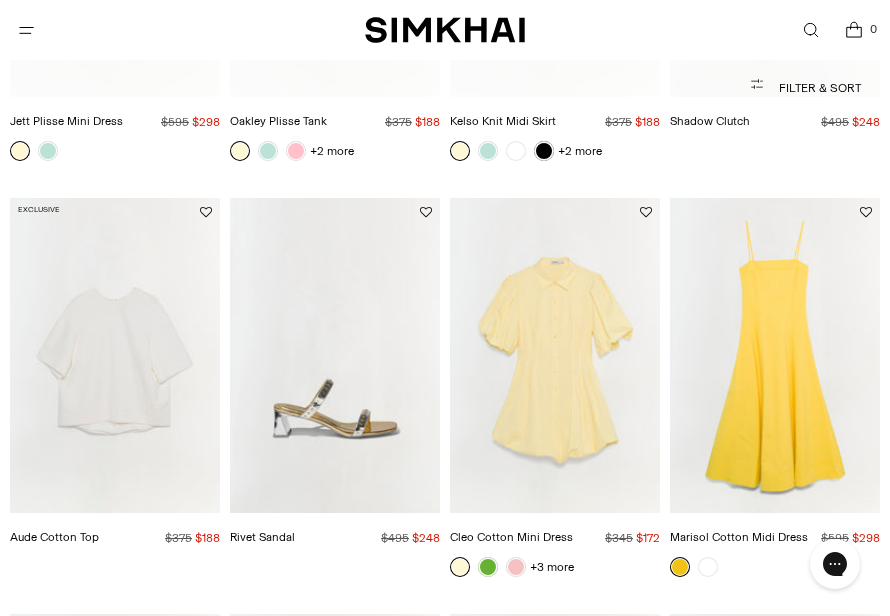 click at bounding box center (516, 567) 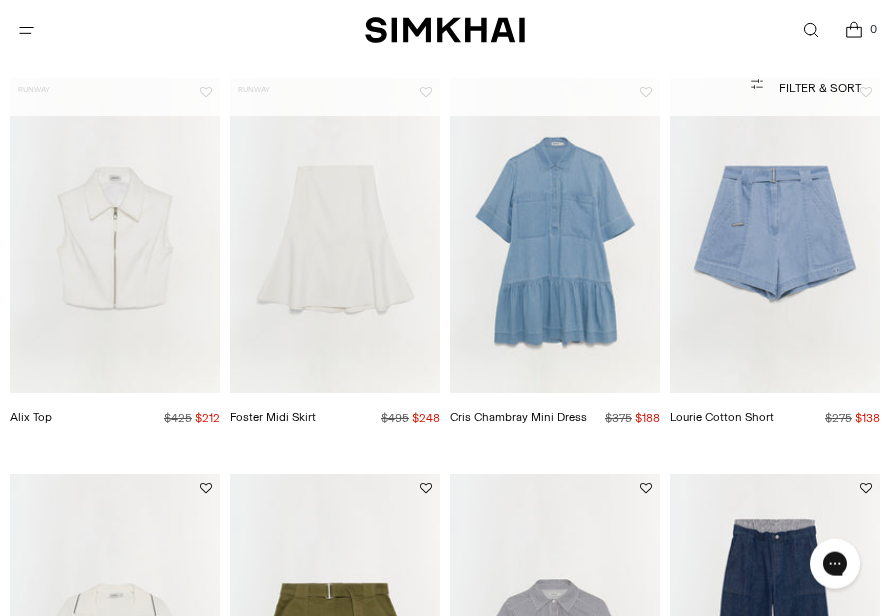 scroll, scrollTop: 3494, scrollLeft: 0, axis: vertical 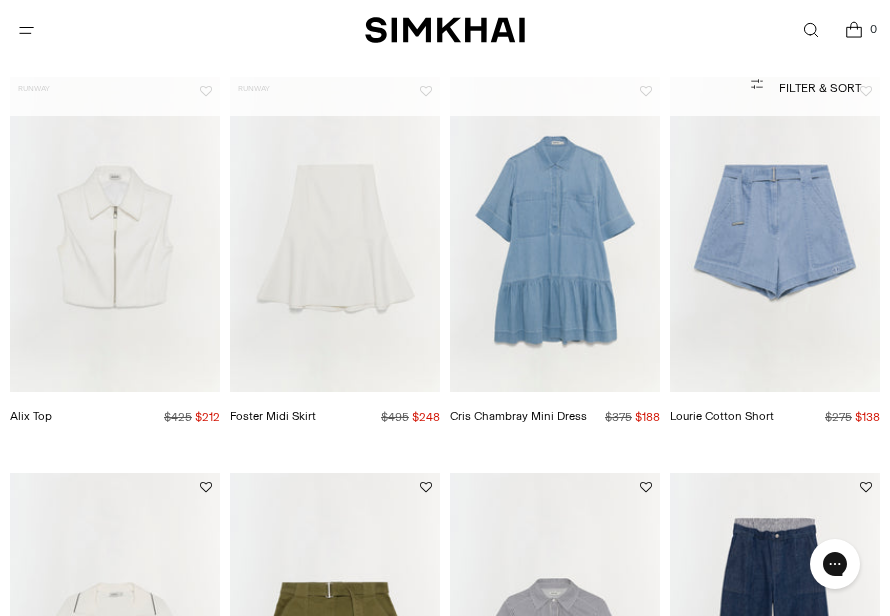 click at bounding box center (555, 234) 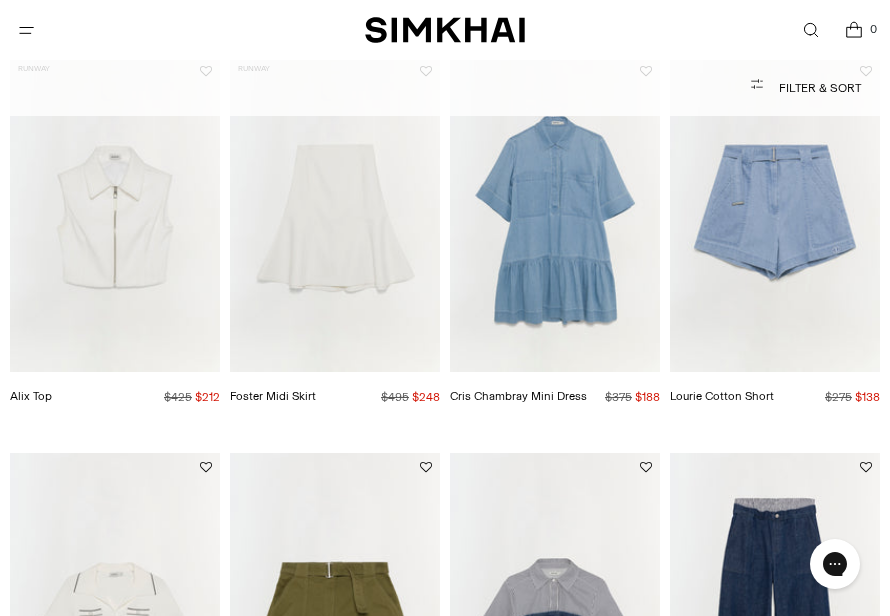 click at bounding box center [555, 214] 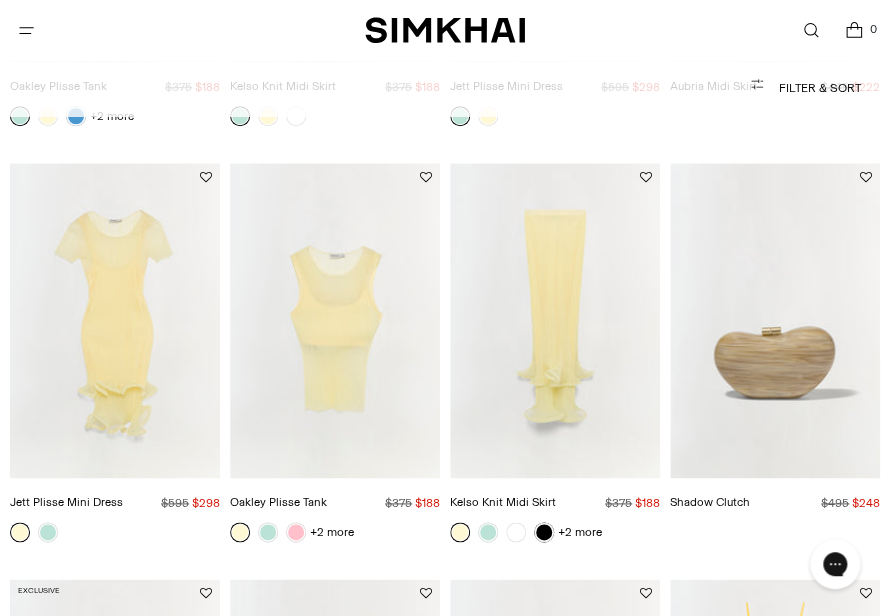 scroll, scrollTop: 2500, scrollLeft: 0, axis: vertical 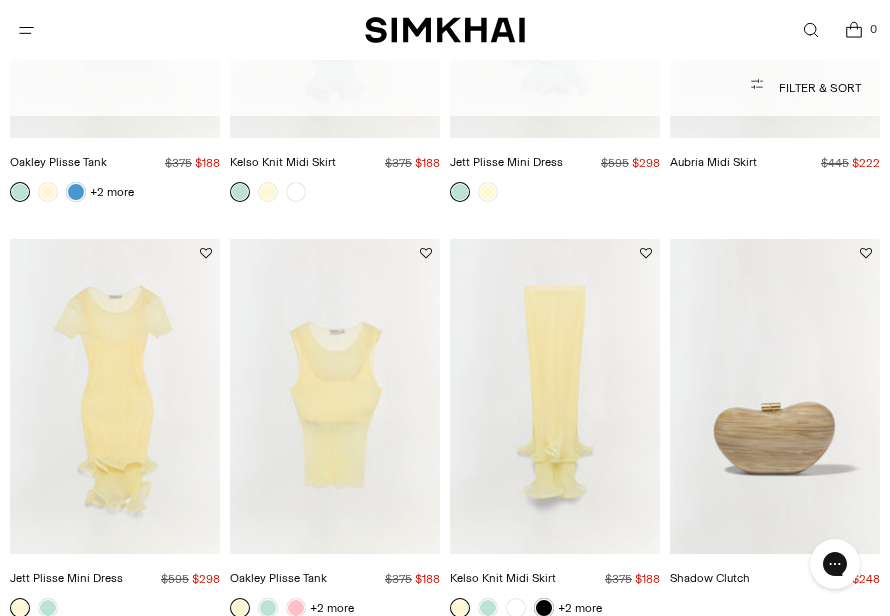 click on "Filter & Sort" at bounding box center [444, 88] 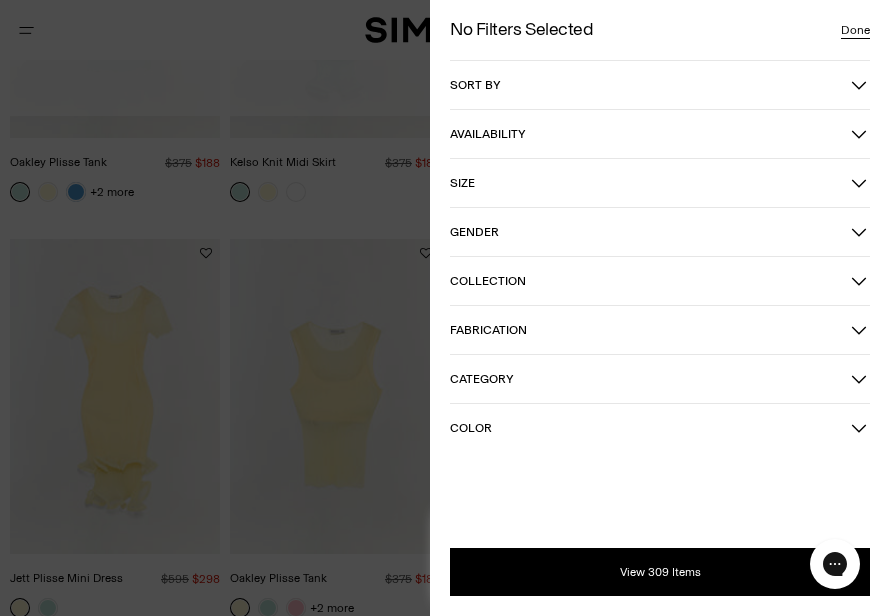 click 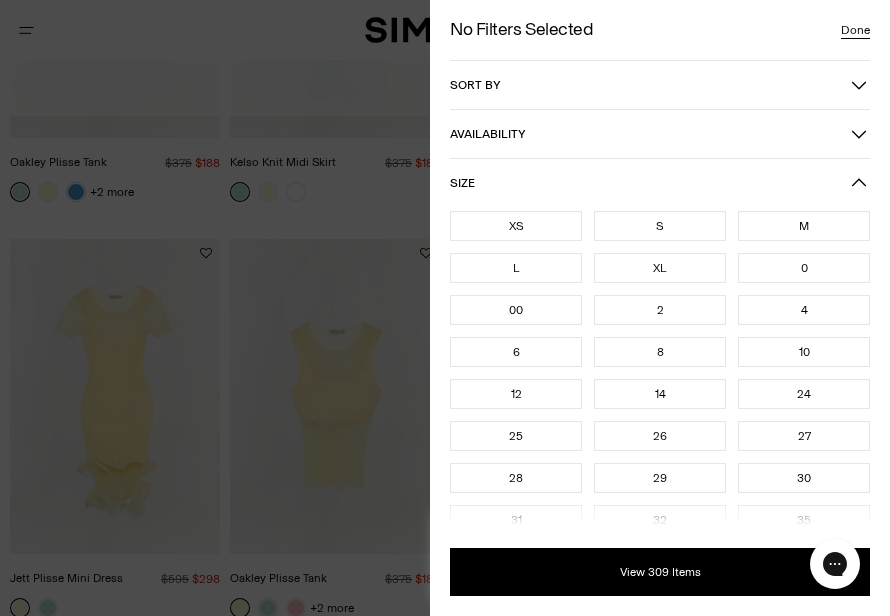 click on "M" at bounding box center (804, 226) 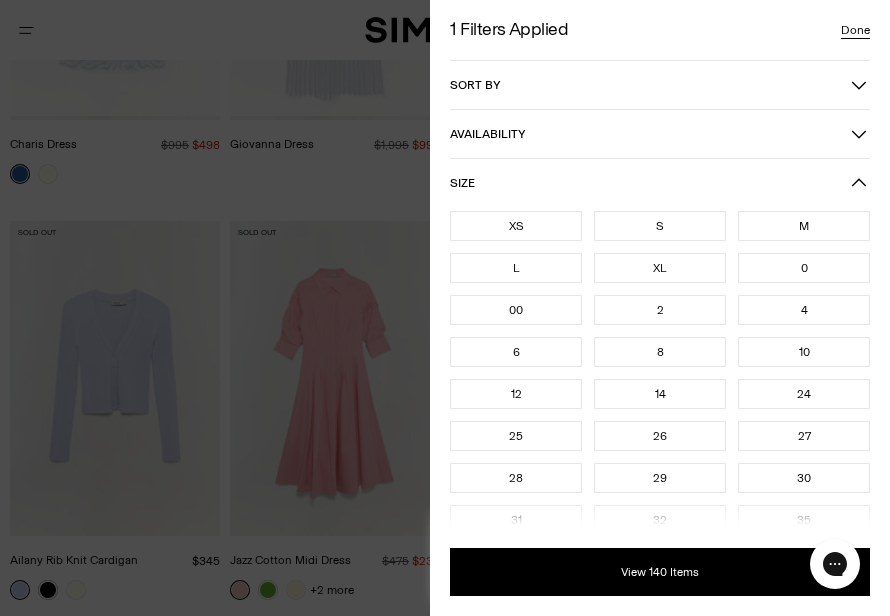 scroll, scrollTop: 2262, scrollLeft: 0, axis: vertical 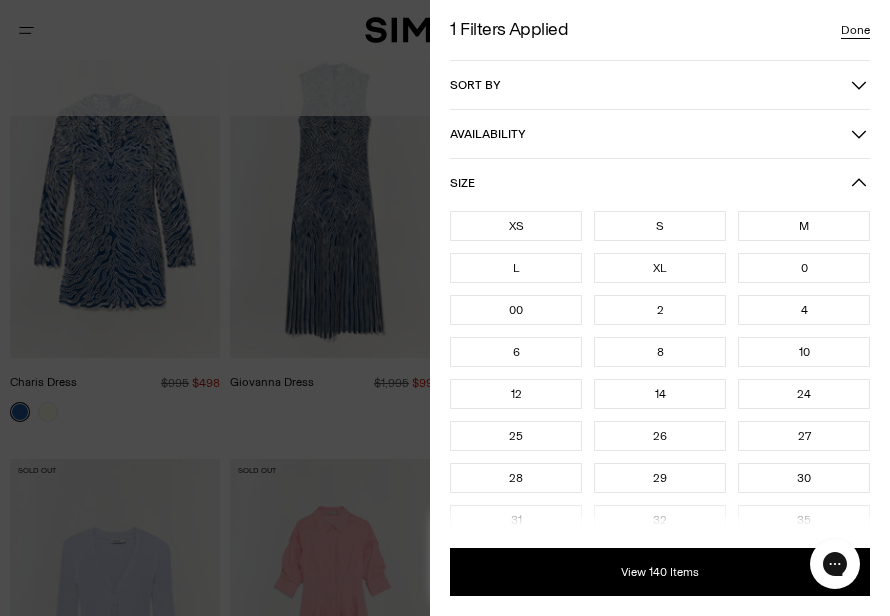 click on "Done" at bounding box center [855, 30] 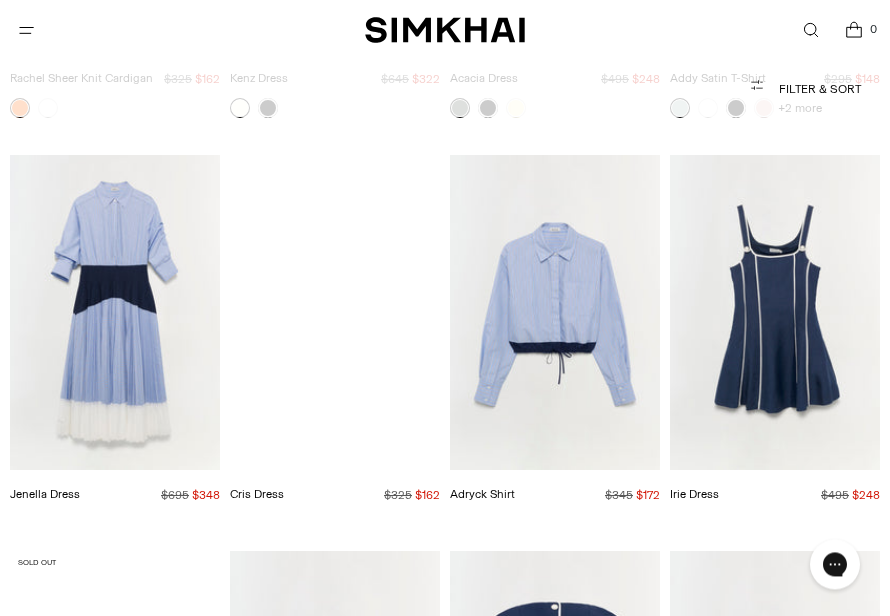 scroll, scrollTop: 3398, scrollLeft: 0, axis: vertical 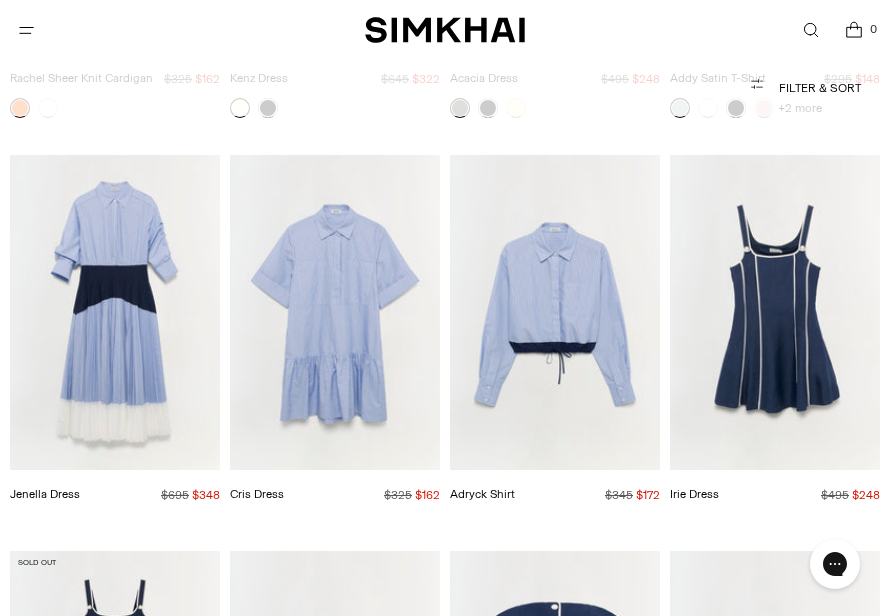 click at bounding box center (335, 312) 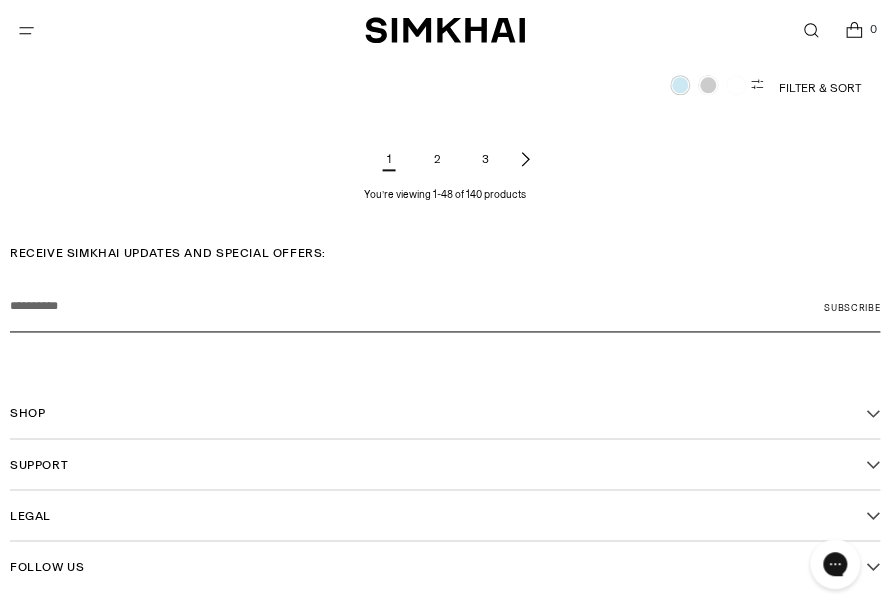 scroll, scrollTop: 5057, scrollLeft: 0, axis: vertical 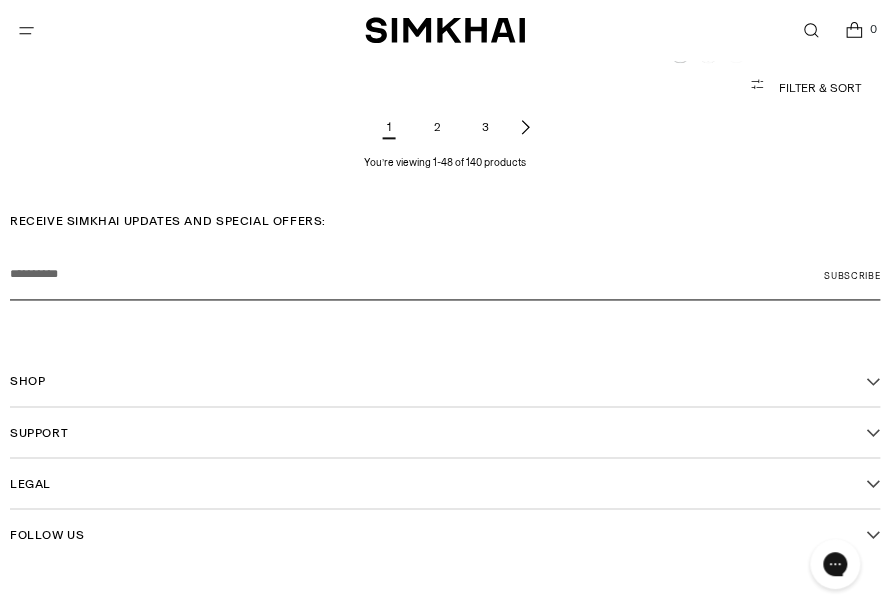 click on "2" at bounding box center (437, 127) 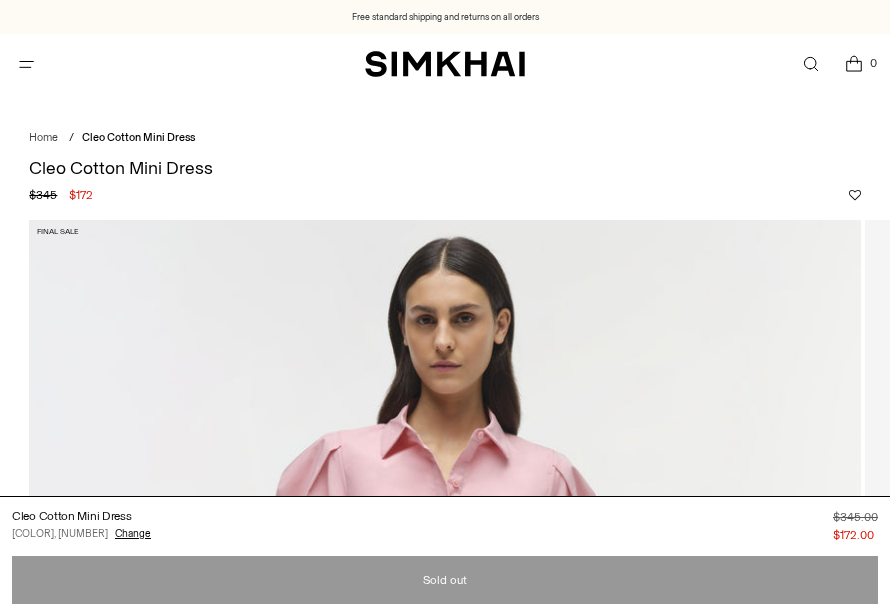 scroll, scrollTop: 0, scrollLeft: 0, axis: both 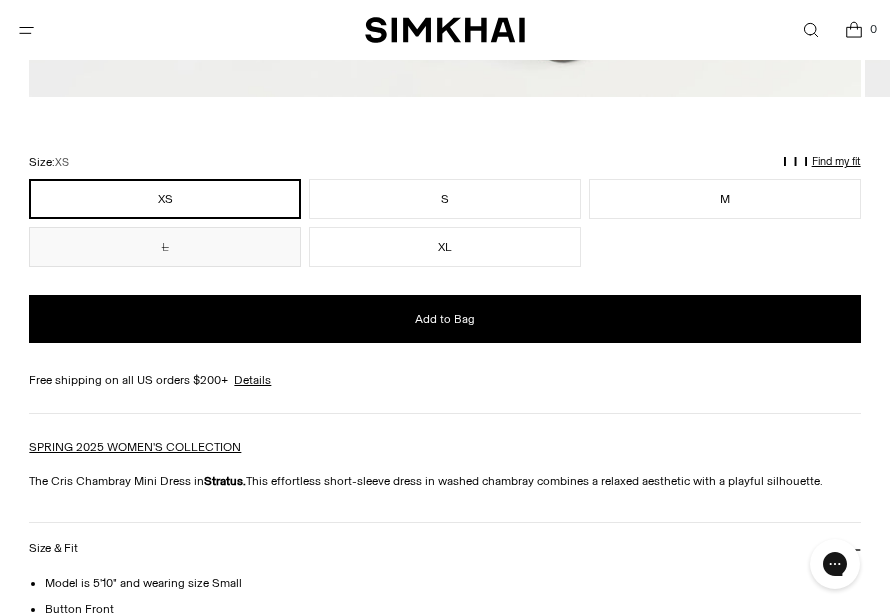 click on "Find my fit" at bounding box center [156, 170] 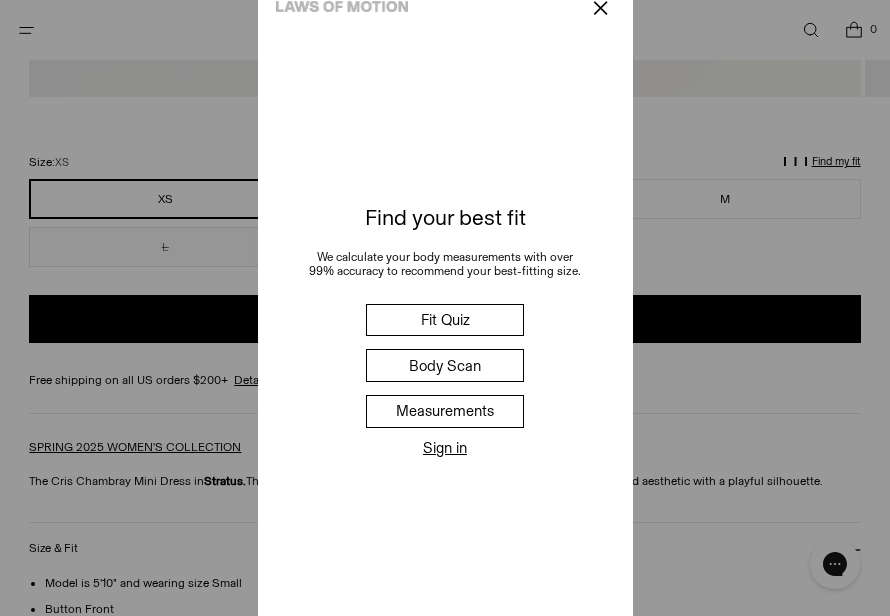 click on "Fit Quiz" at bounding box center (445, 320) 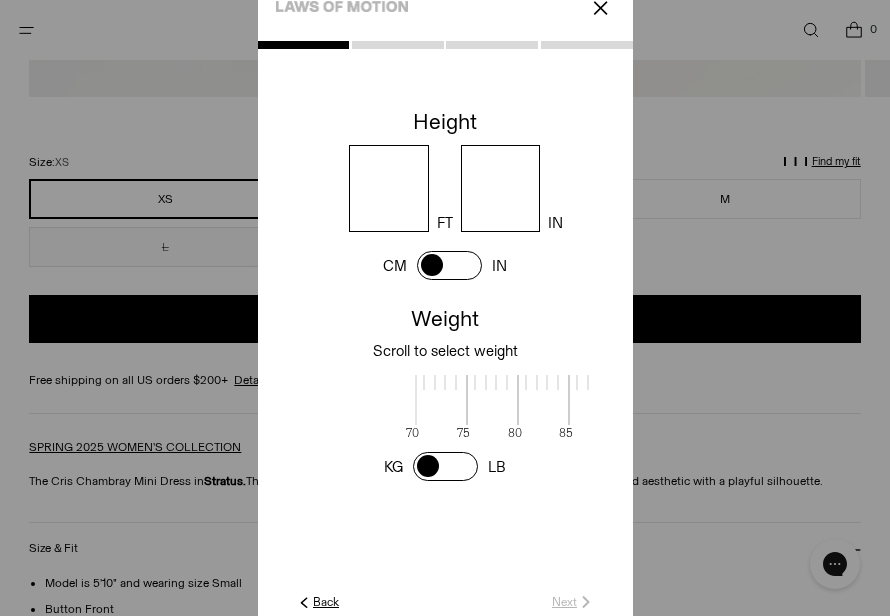scroll, scrollTop: 4, scrollLeft: 658, axis: both 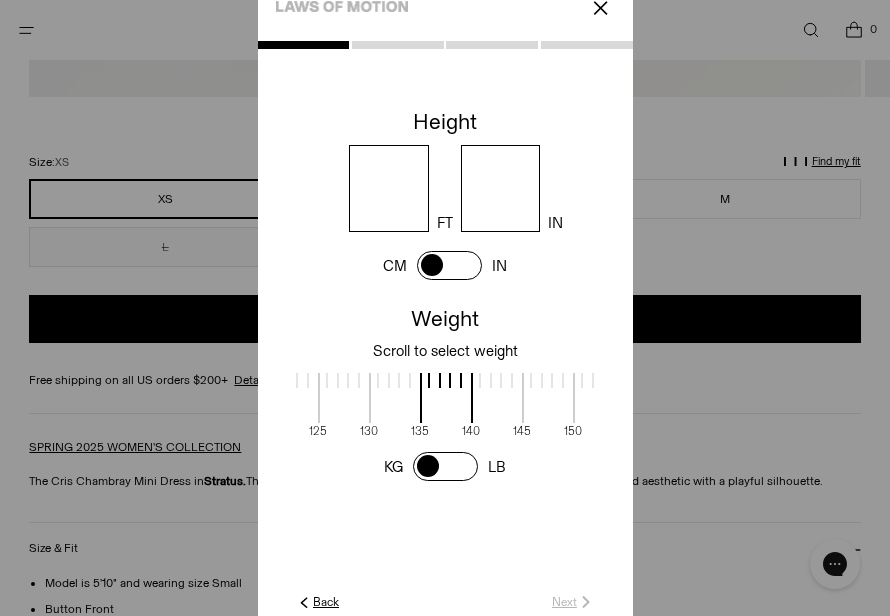 click at bounding box center (388, 188) 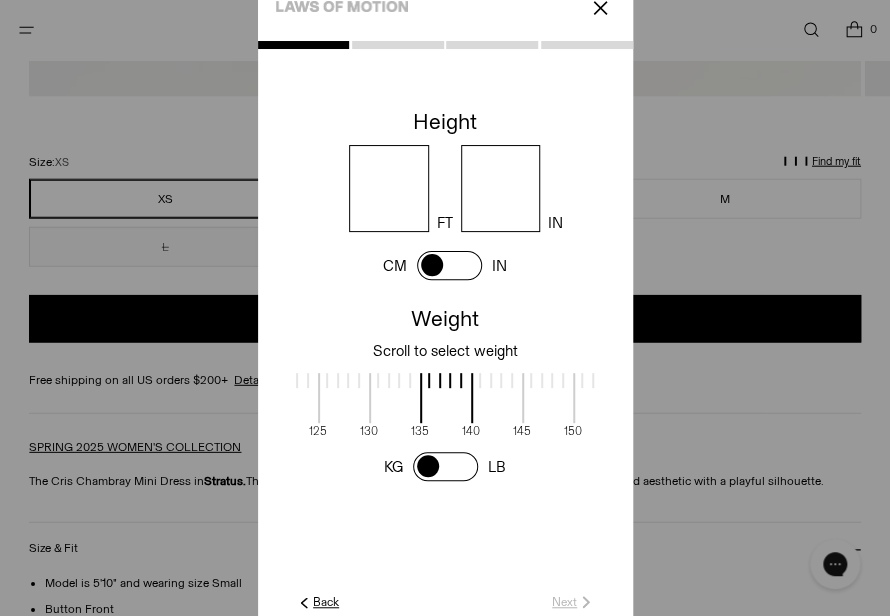 type on "*" 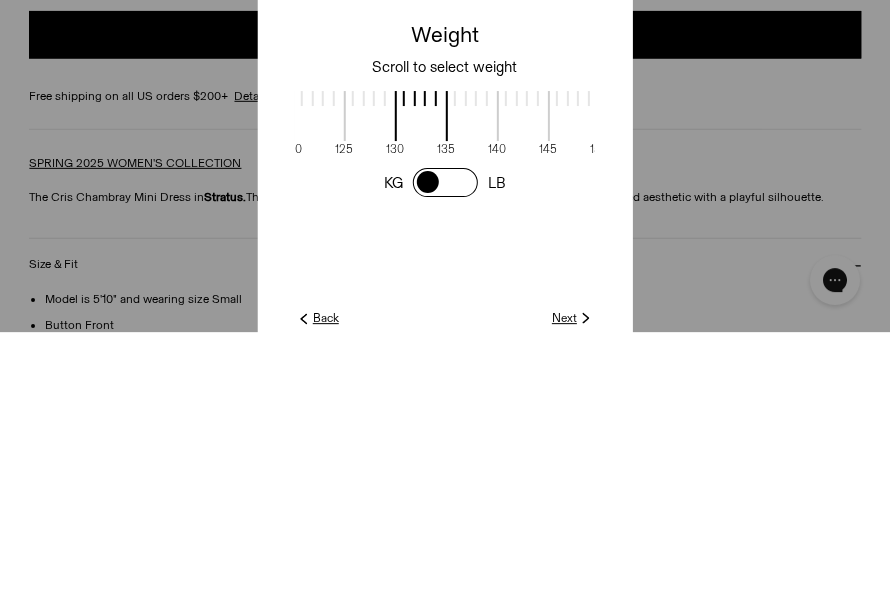scroll, scrollTop: 0, scrollLeft: 635, axis: horizontal 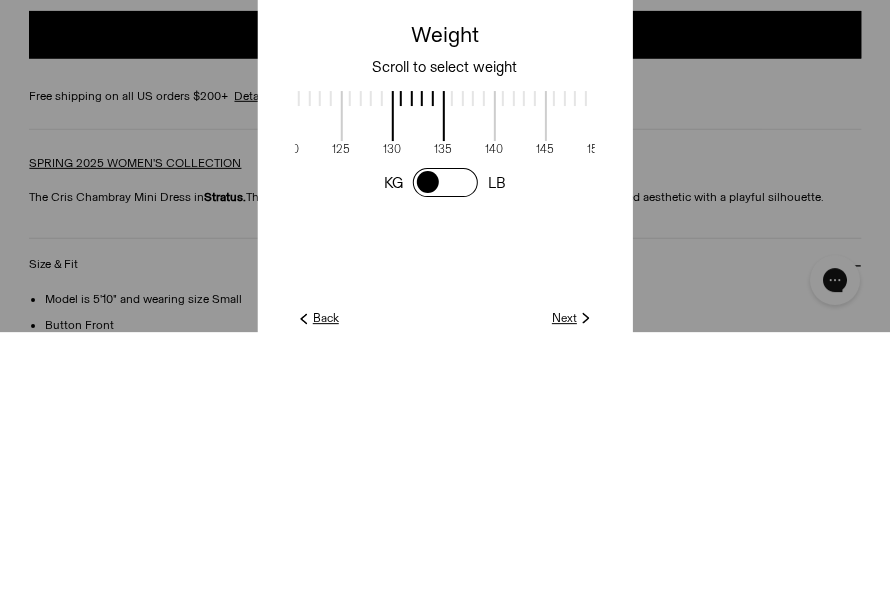 type on "*" 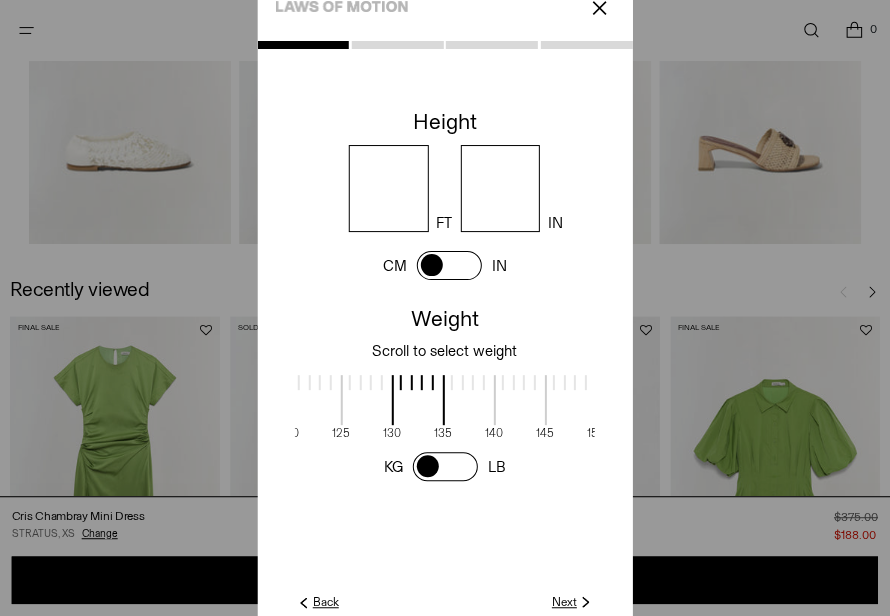 scroll, scrollTop: 2393, scrollLeft: 0, axis: vertical 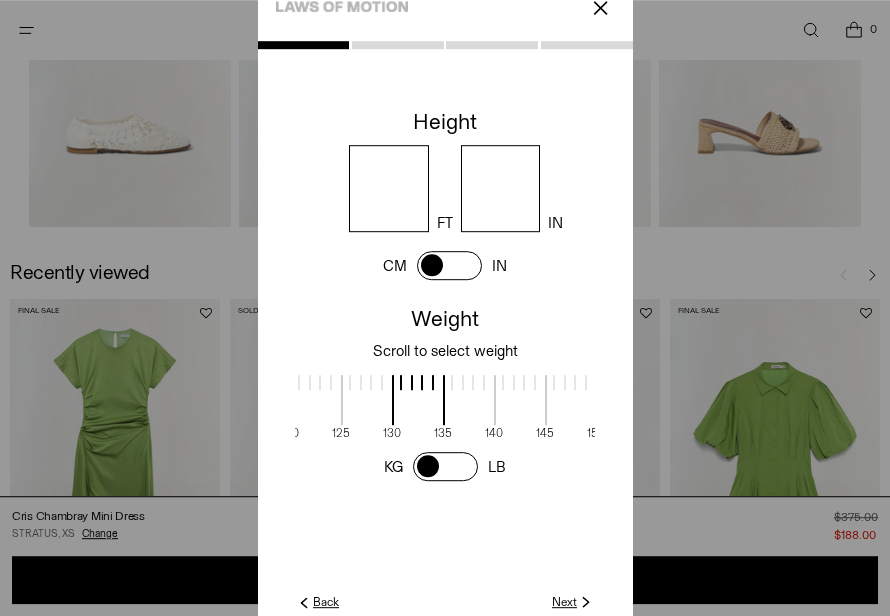 click 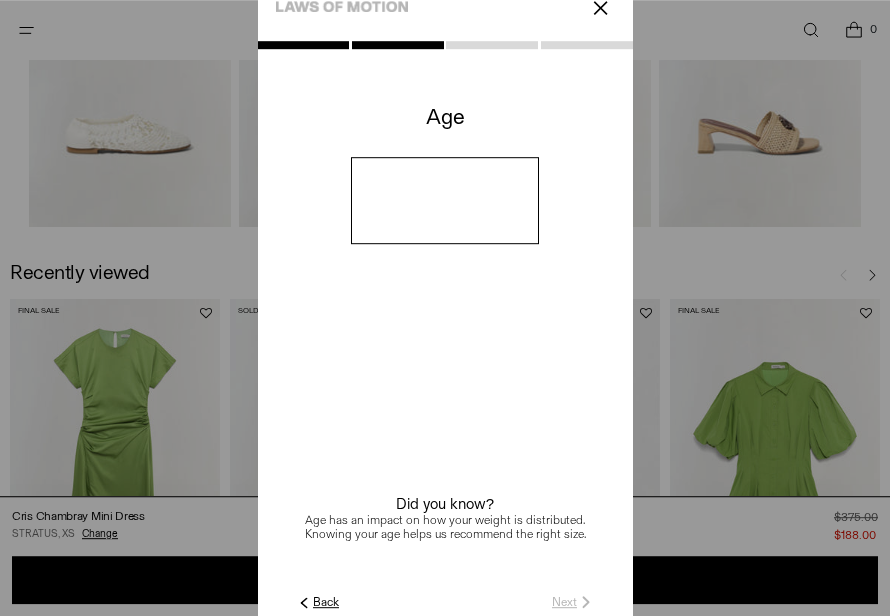 scroll, scrollTop: 2393, scrollLeft: 0, axis: vertical 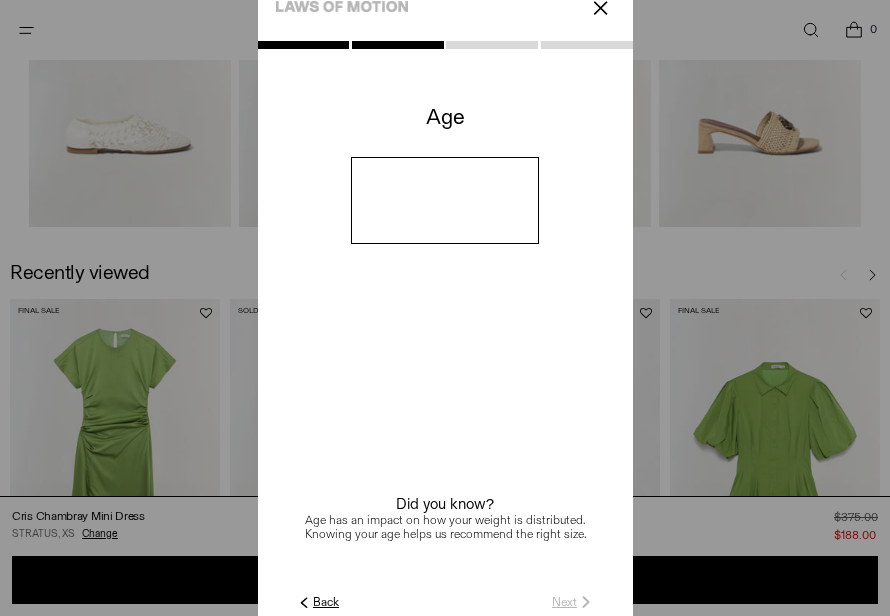 click at bounding box center (445, 200) 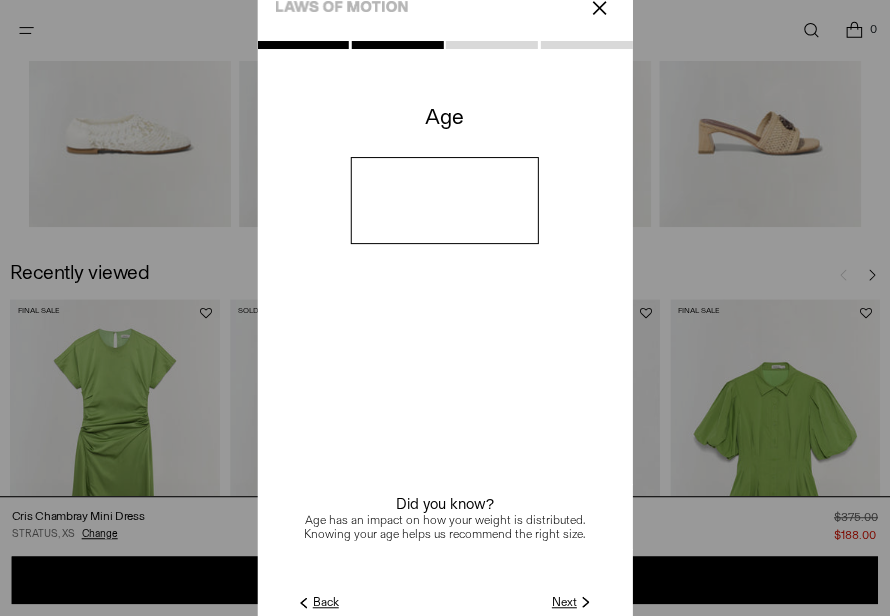 type on "**" 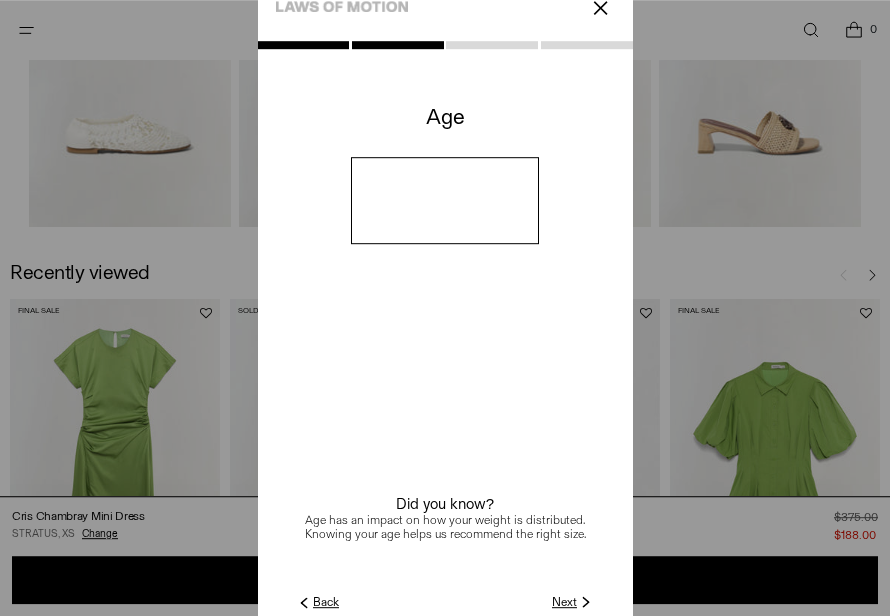 click 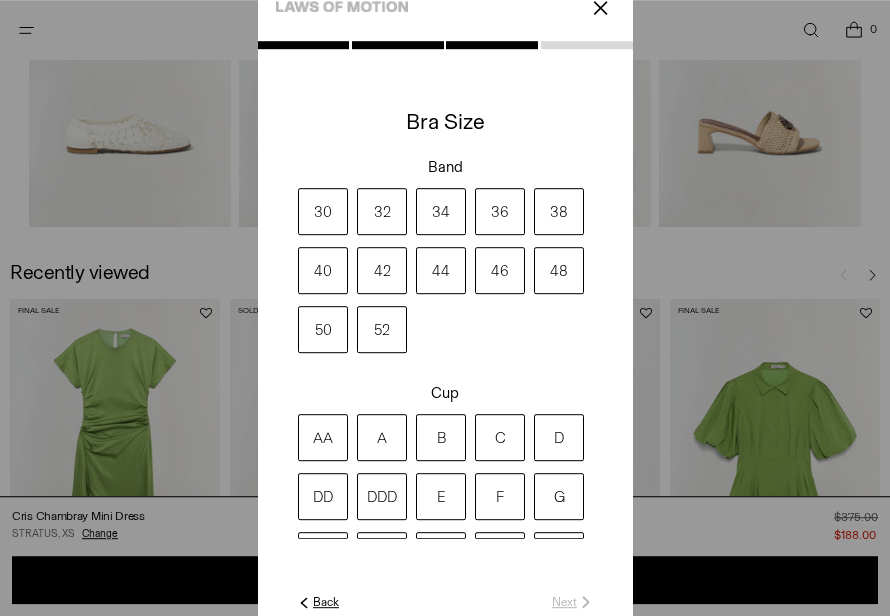 scroll, scrollTop: 2393, scrollLeft: 0, axis: vertical 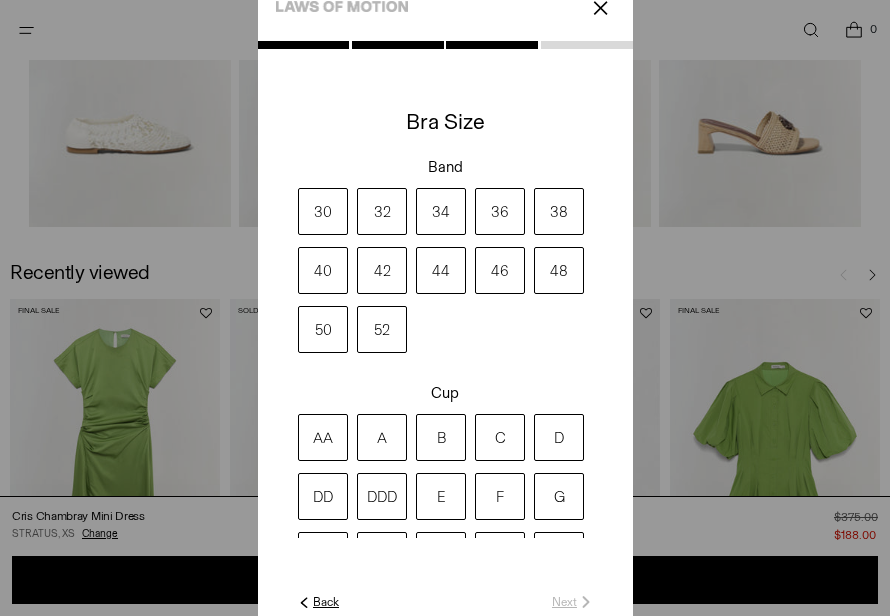 click at bounding box center (445, 248) 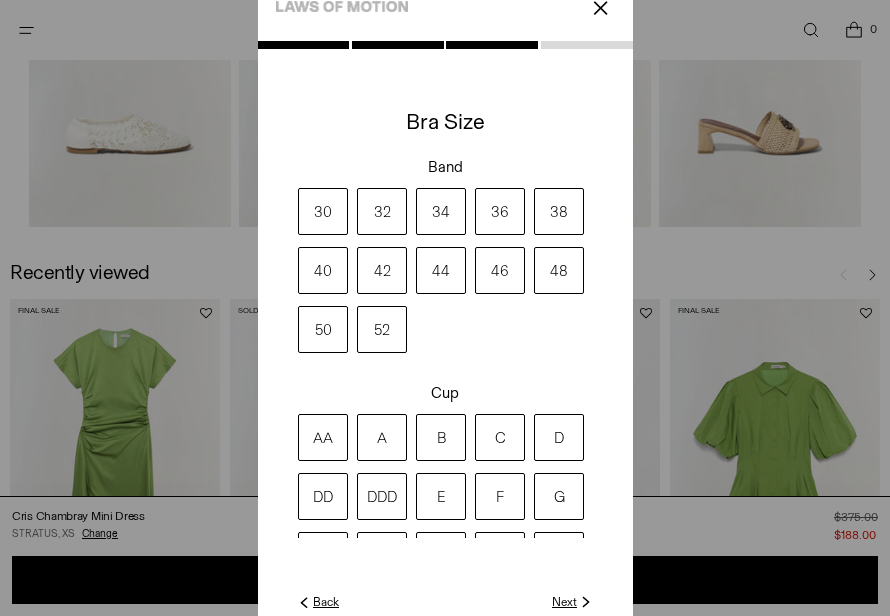click at bounding box center [445, 341] 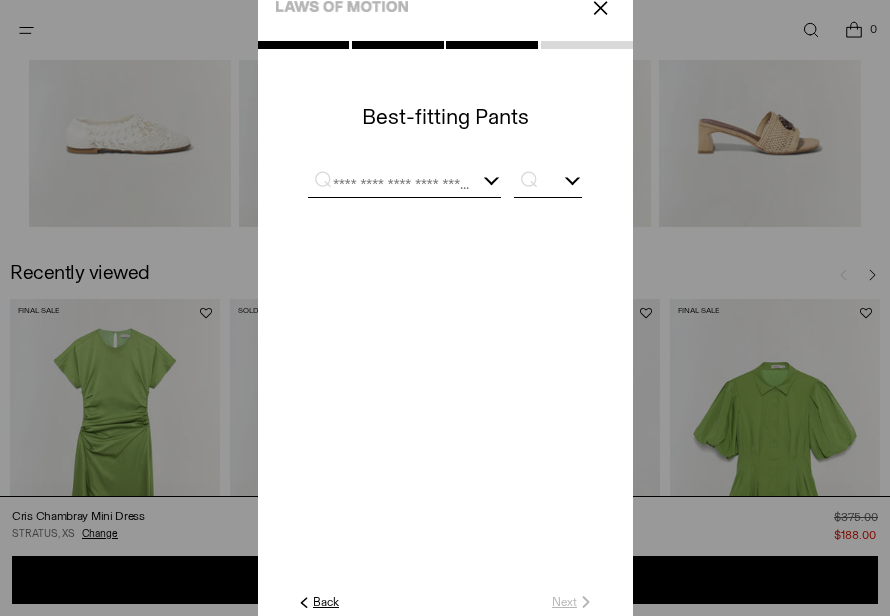 click at bounding box center (390, 184) 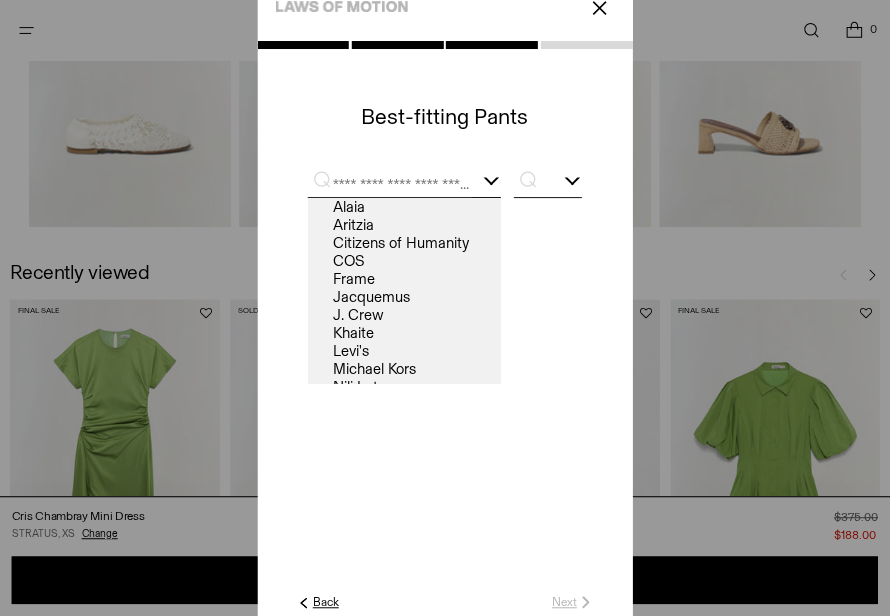 scroll, scrollTop: 2393, scrollLeft: 0, axis: vertical 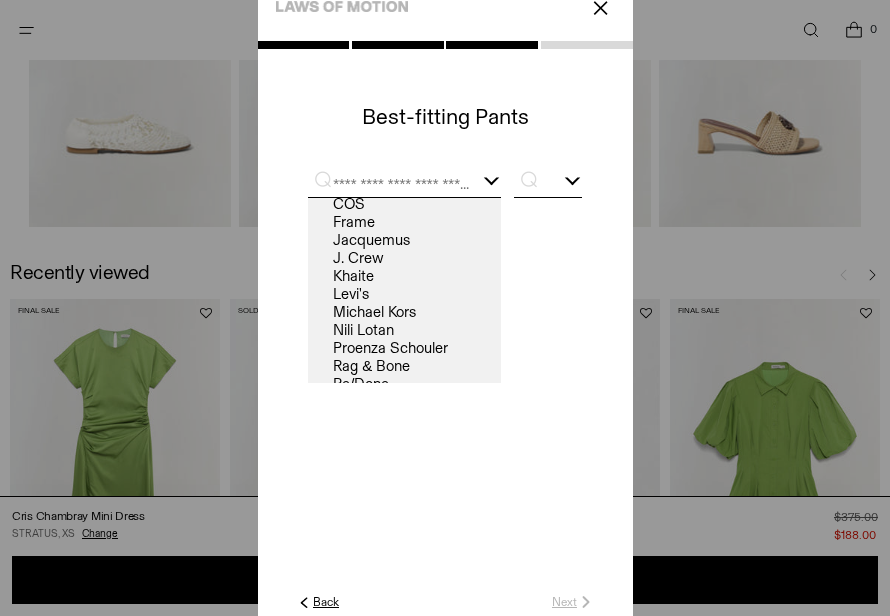 click on "Levi's" at bounding box center [404, 294] 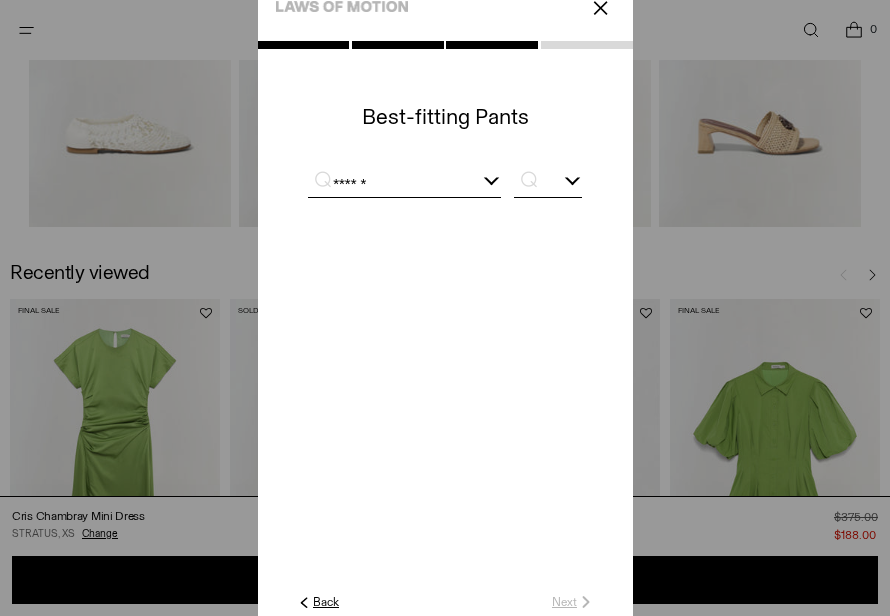 click at bounding box center (547, 184) 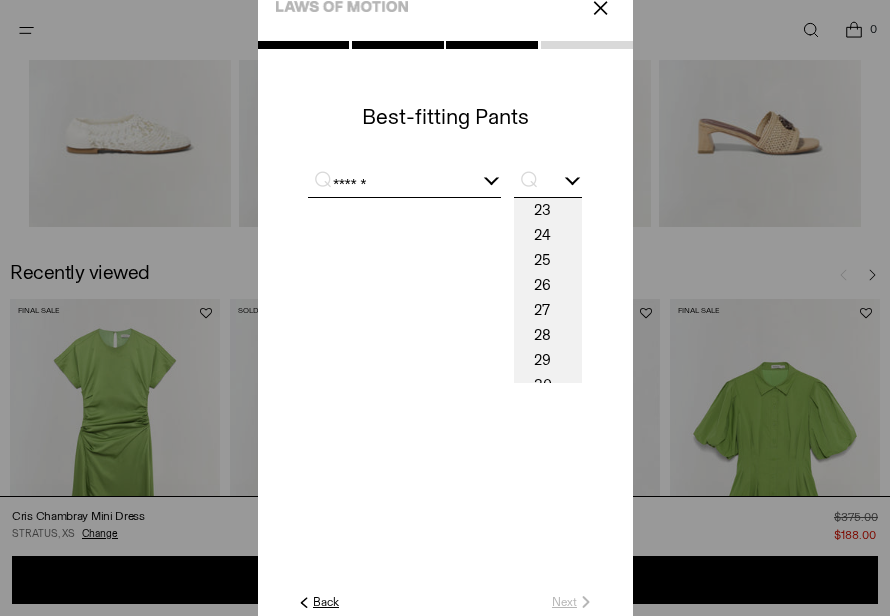scroll, scrollTop: 2393, scrollLeft: 0, axis: vertical 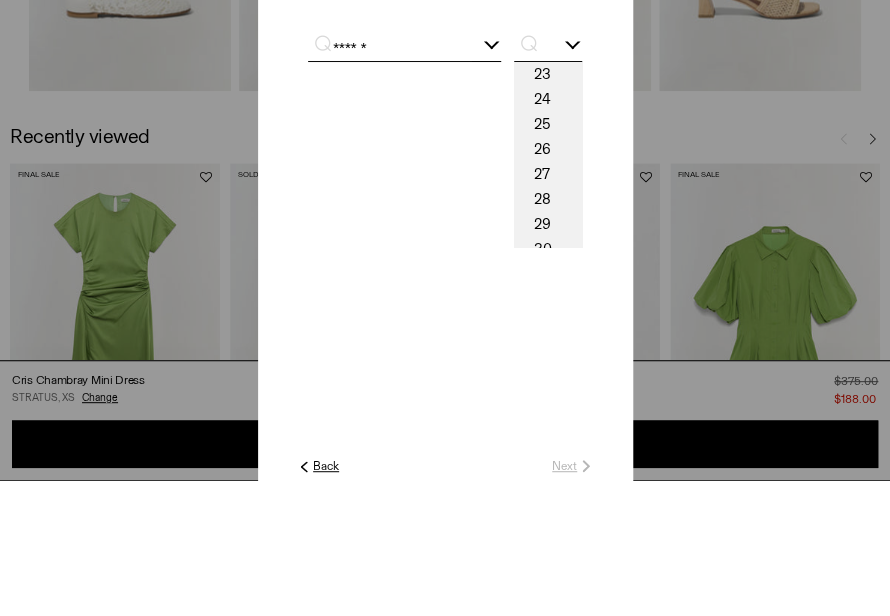 click on "28" at bounding box center (547, 335) 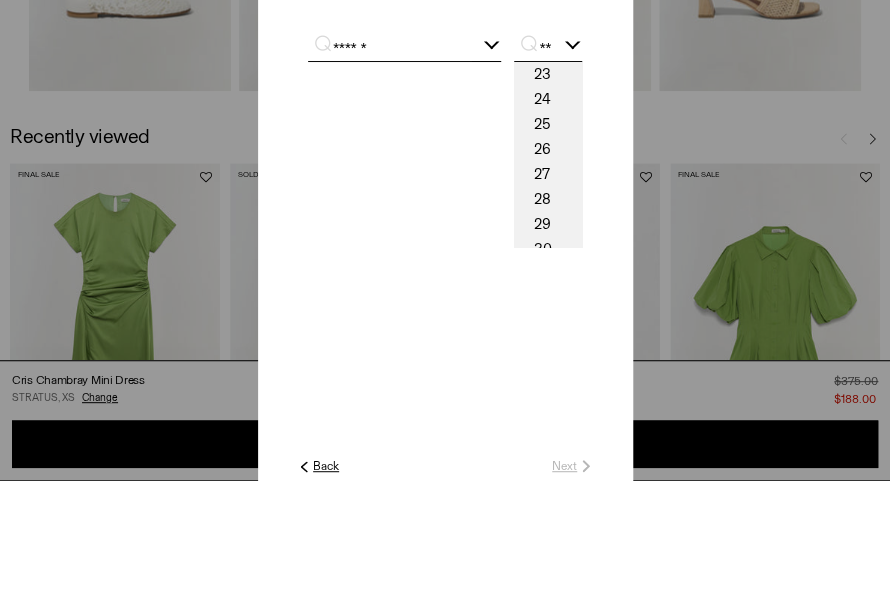scroll, scrollTop: 2529, scrollLeft: 0, axis: vertical 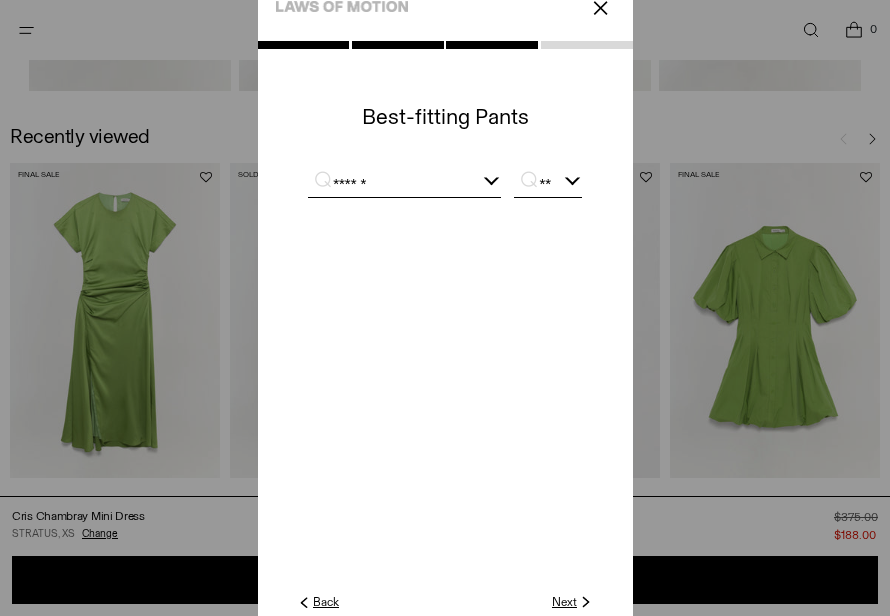 click 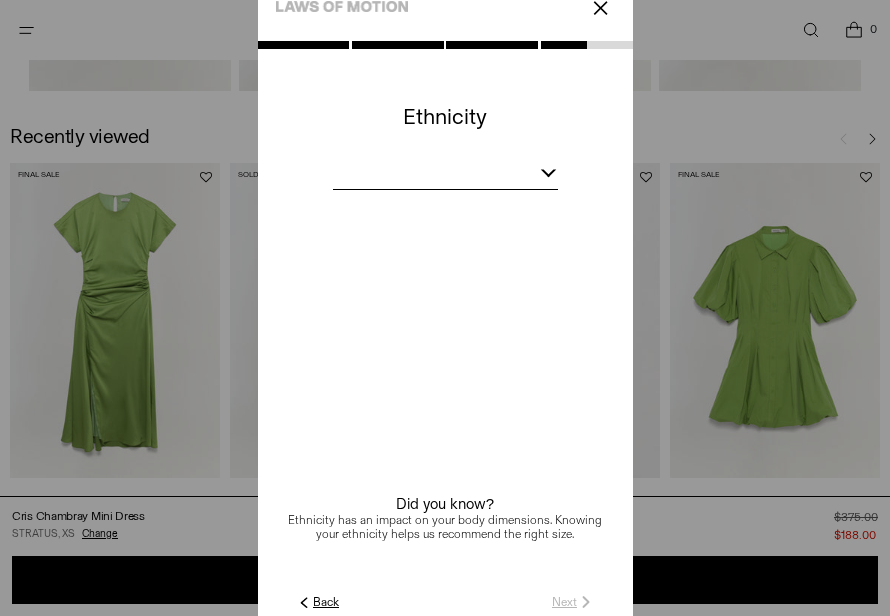 click at bounding box center (445, 176) 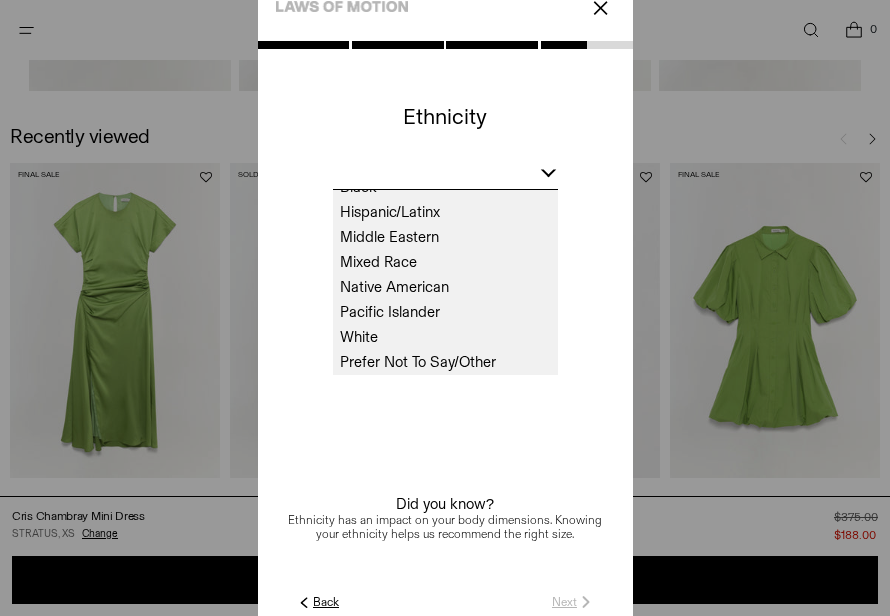 scroll, scrollTop: 65, scrollLeft: 0, axis: vertical 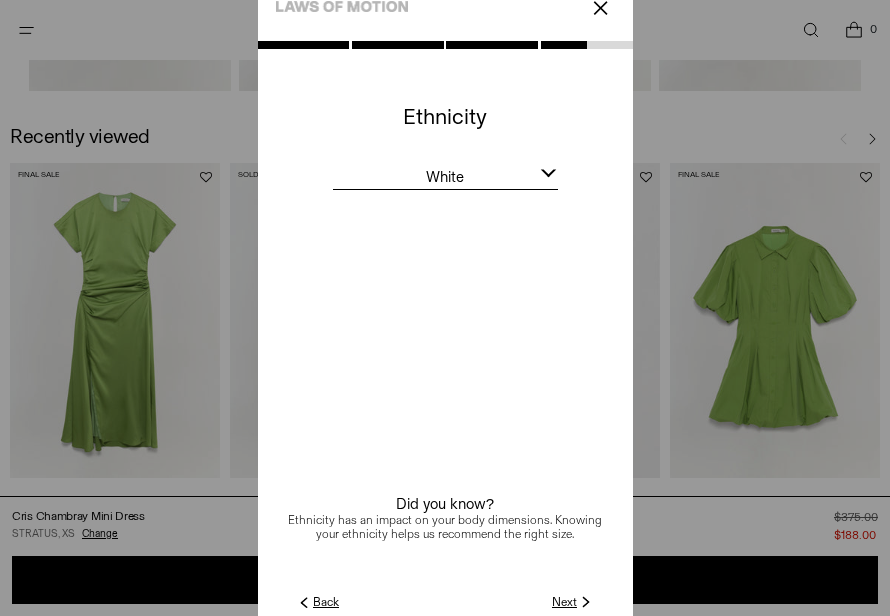 click at bounding box center [445, 341] 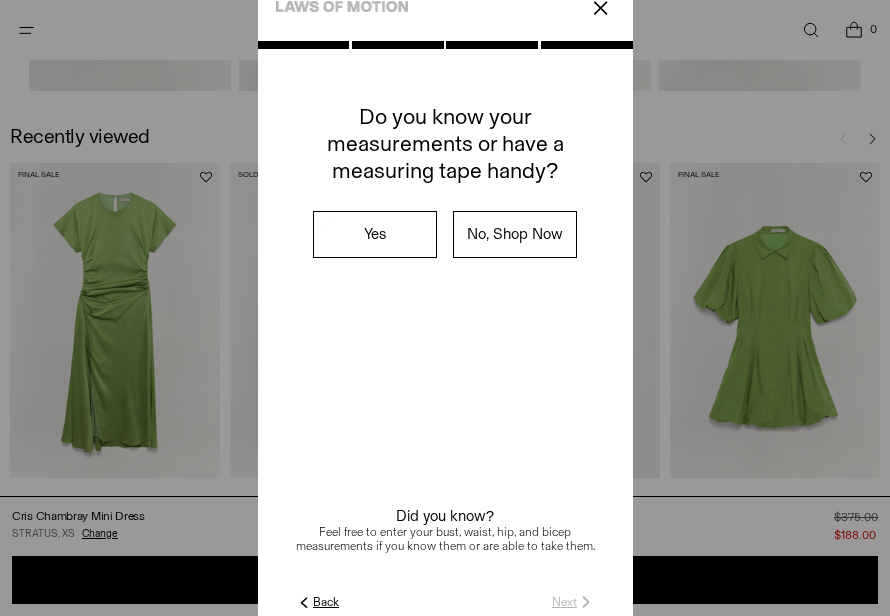 click on "No, Shop Now" at bounding box center [515, 234] 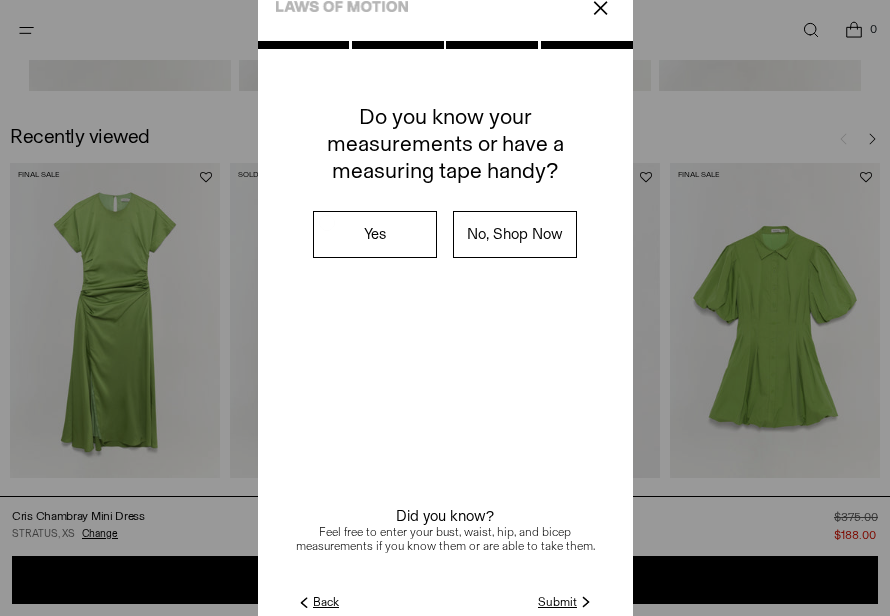 click at bounding box center (445, 341) 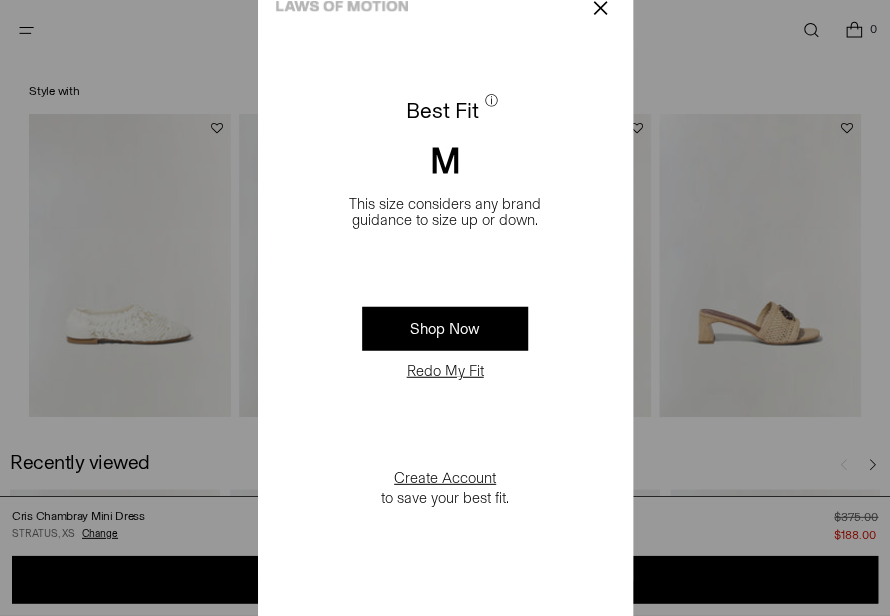 scroll, scrollTop: 2188, scrollLeft: 0, axis: vertical 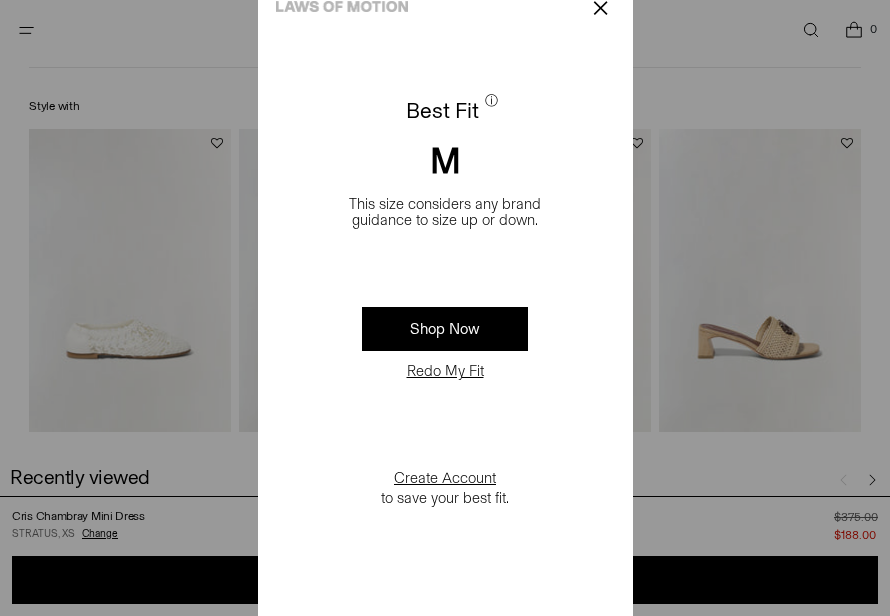 click on "Shop Now" at bounding box center [445, 329] 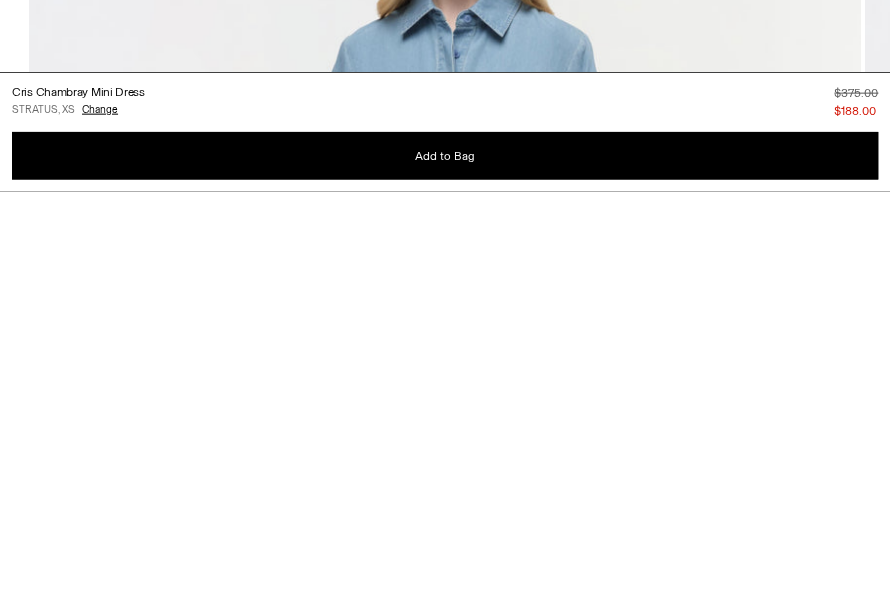 scroll, scrollTop: 0, scrollLeft: 0, axis: both 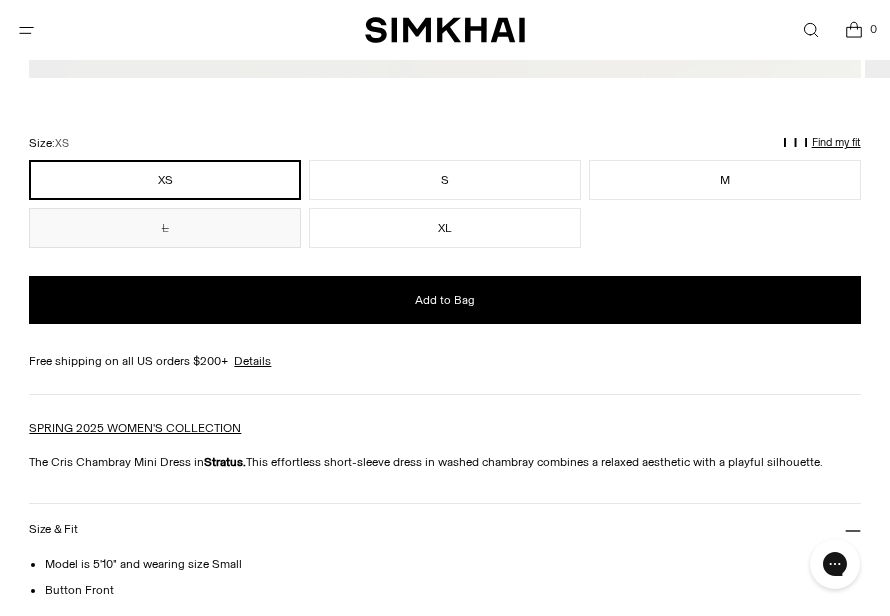 click on "M" at bounding box center (725, 180) 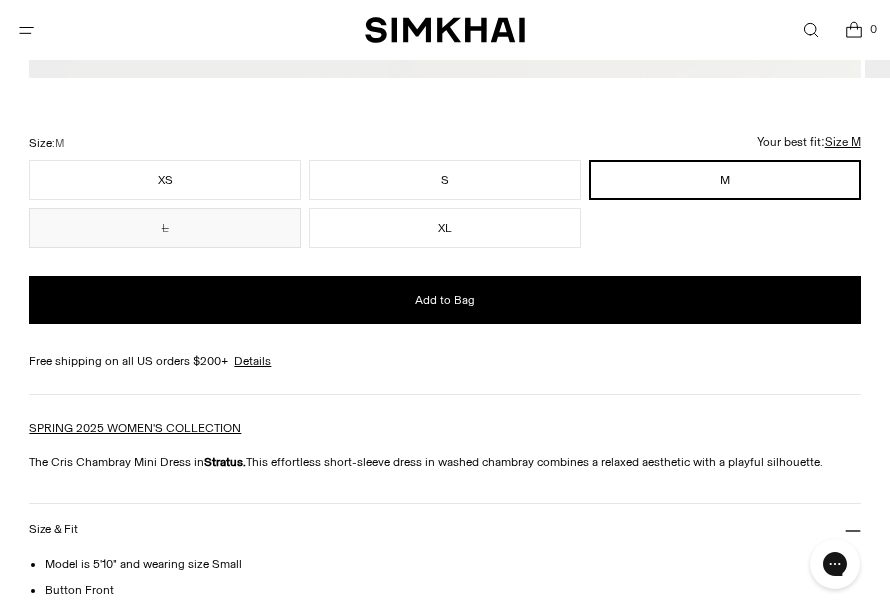 click on "Add to Bag" at bounding box center [444, 300] 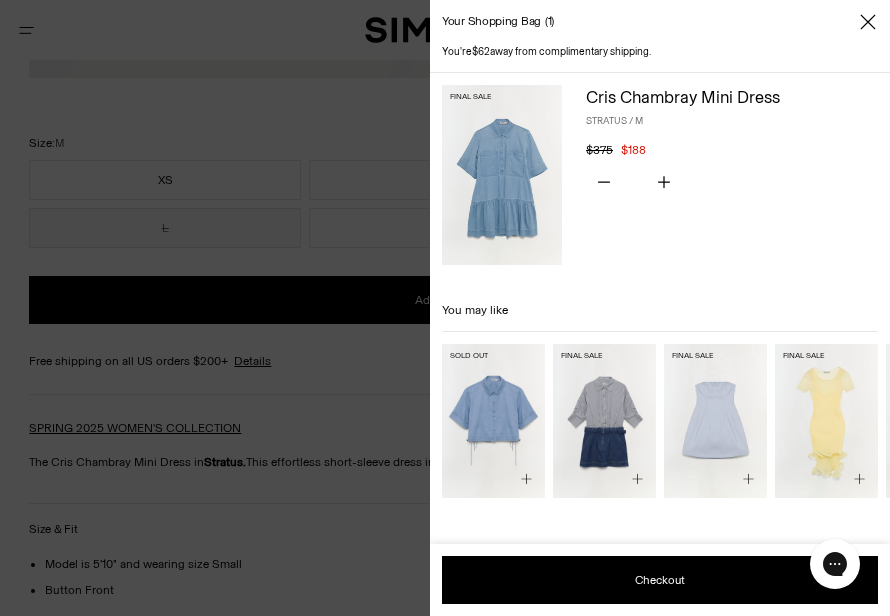 click 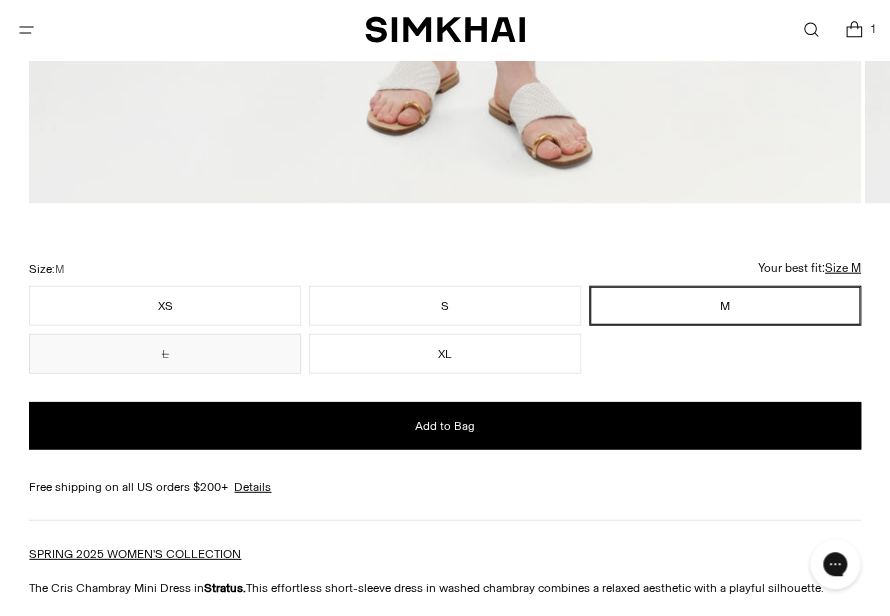 scroll, scrollTop: 0, scrollLeft: 0, axis: both 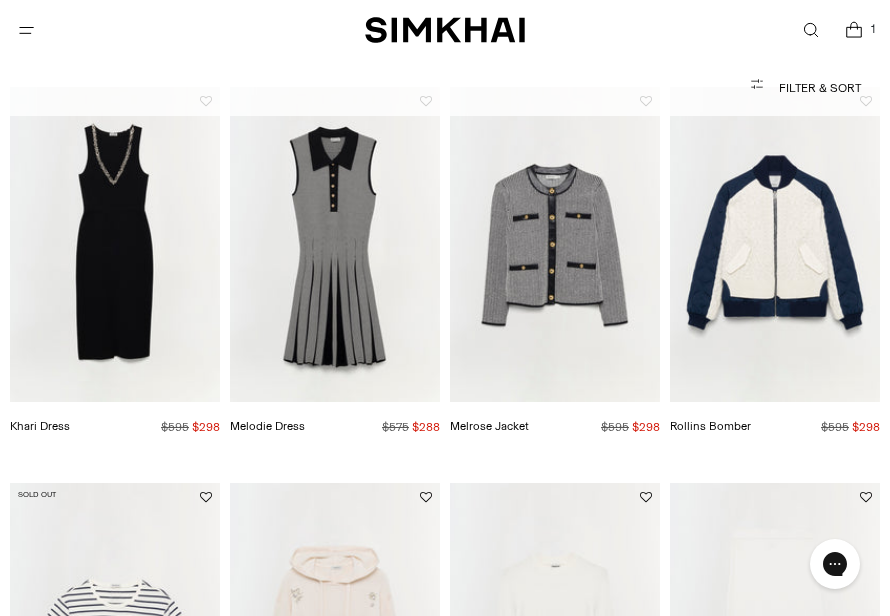 click at bounding box center (775, 640) 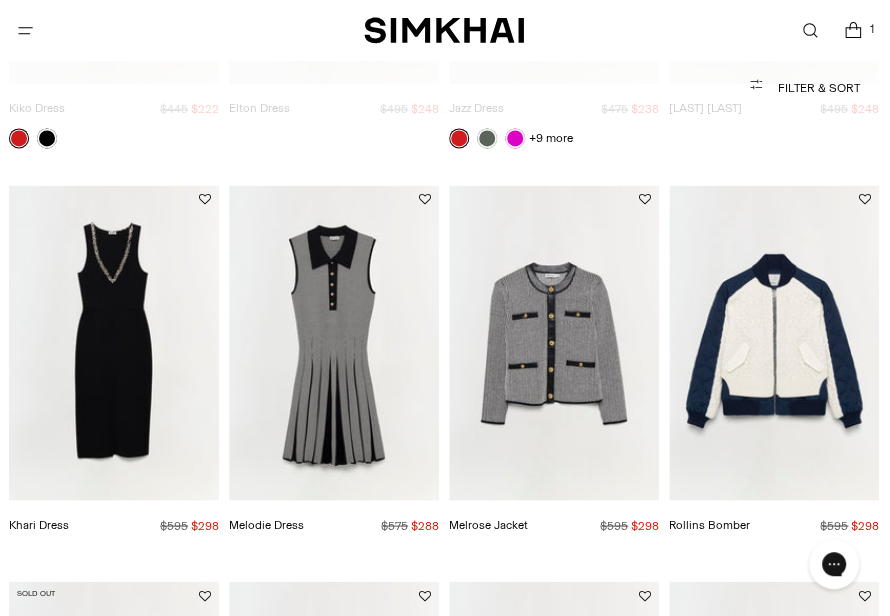 scroll, scrollTop: 2956, scrollLeft: 0, axis: vertical 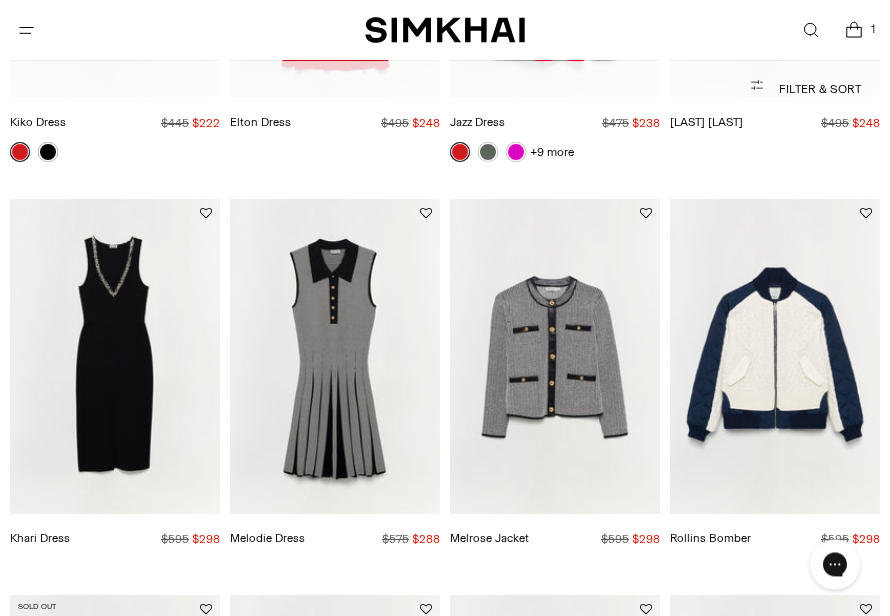 click at bounding box center (115, 356) 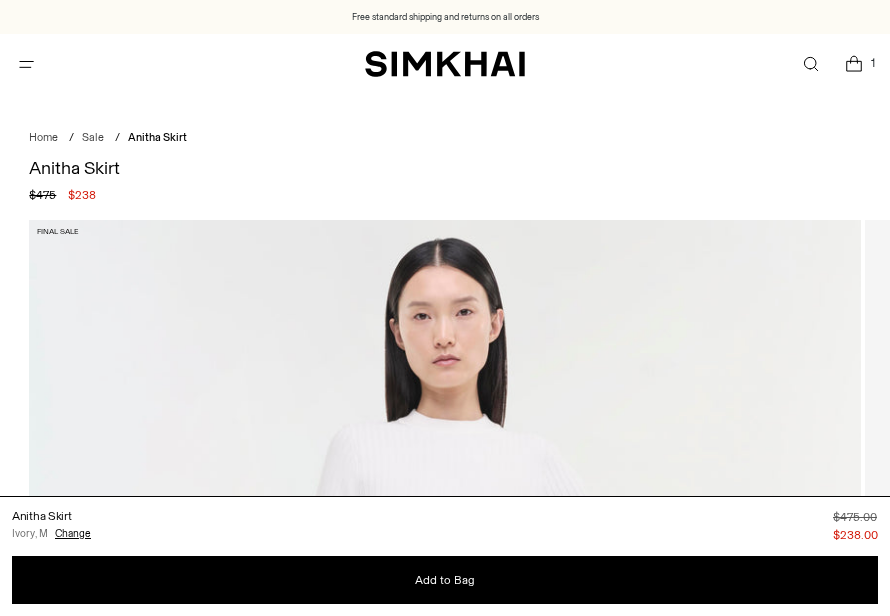 scroll, scrollTop: 0, scrollLeft: 0, axis: both 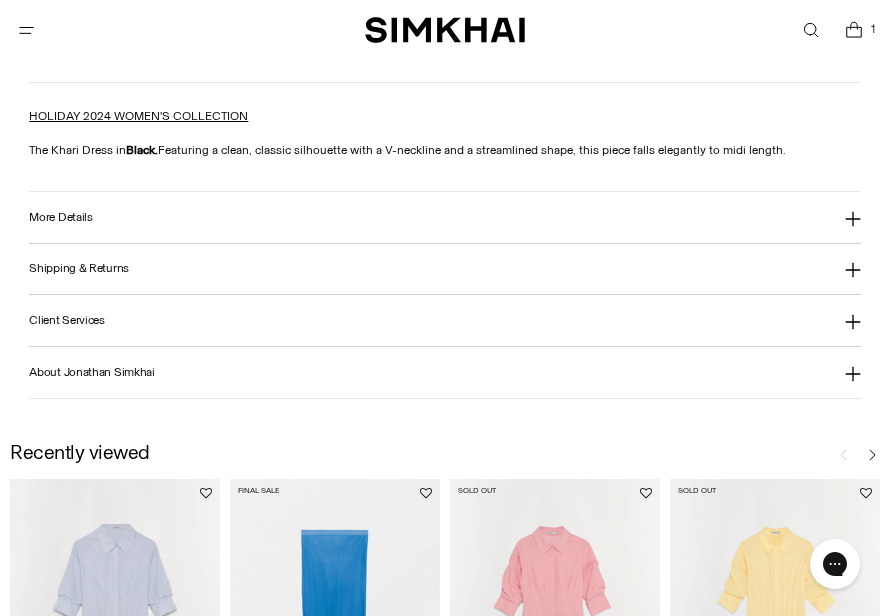 click on "More Details" at bounding box center (444, 217) 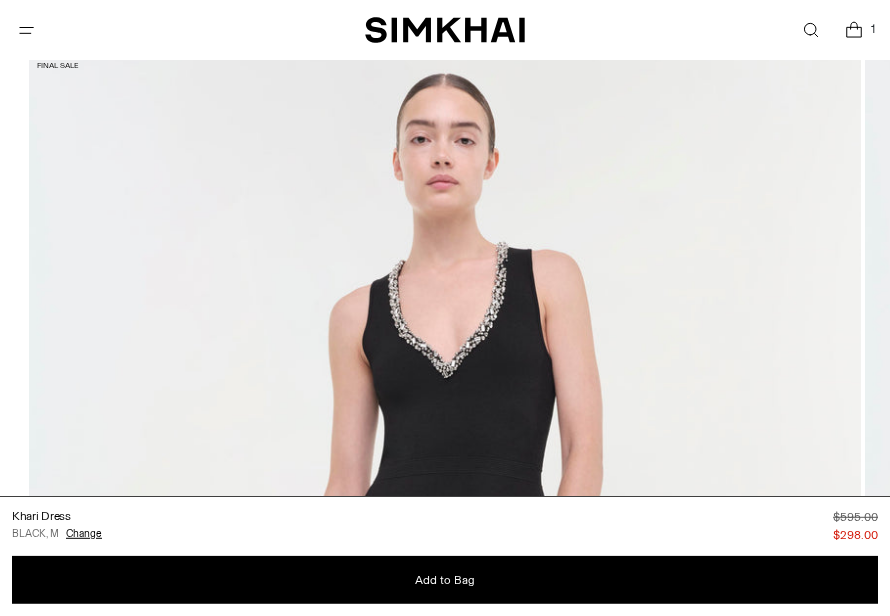 scroll, scrollTop: 0, scrollLeft: 0, axis: both 